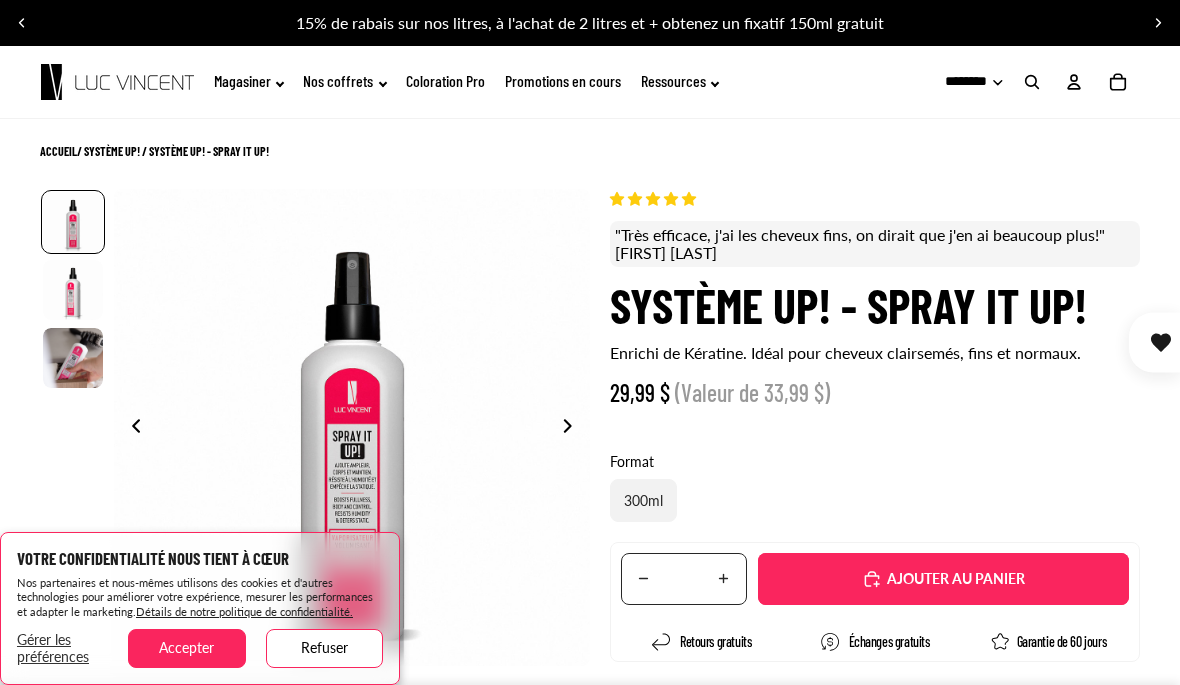 scroll, scrollTop: 0, scrollLeft: 0, axis: both 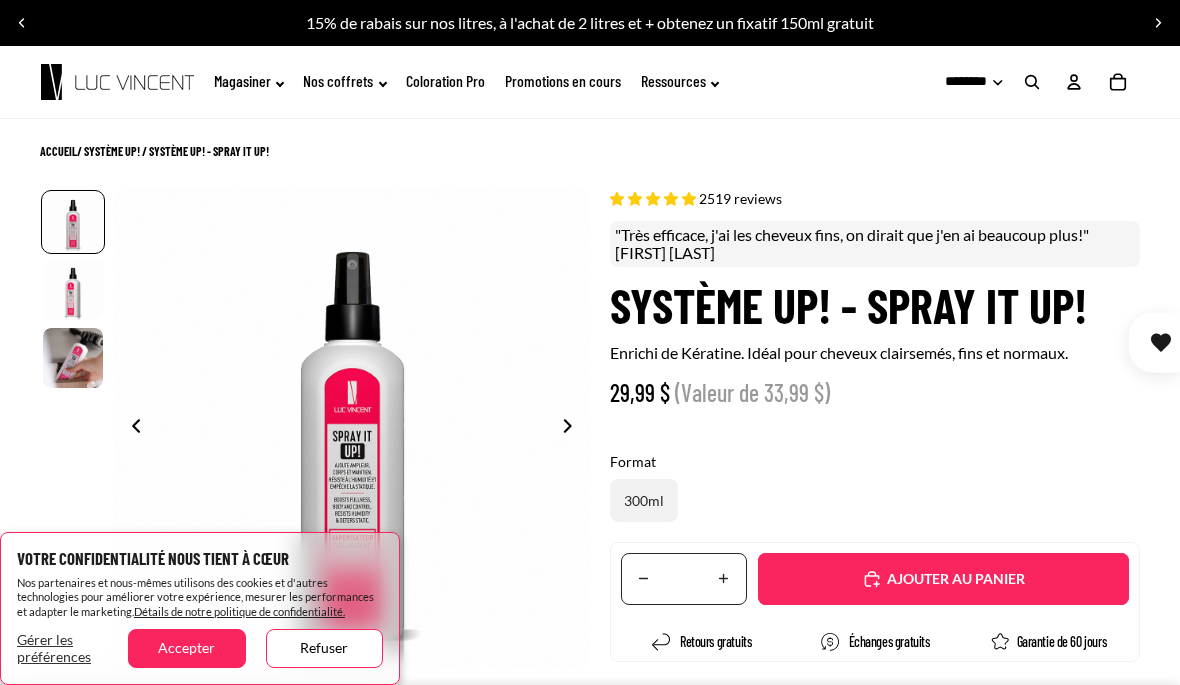 select on "**********" 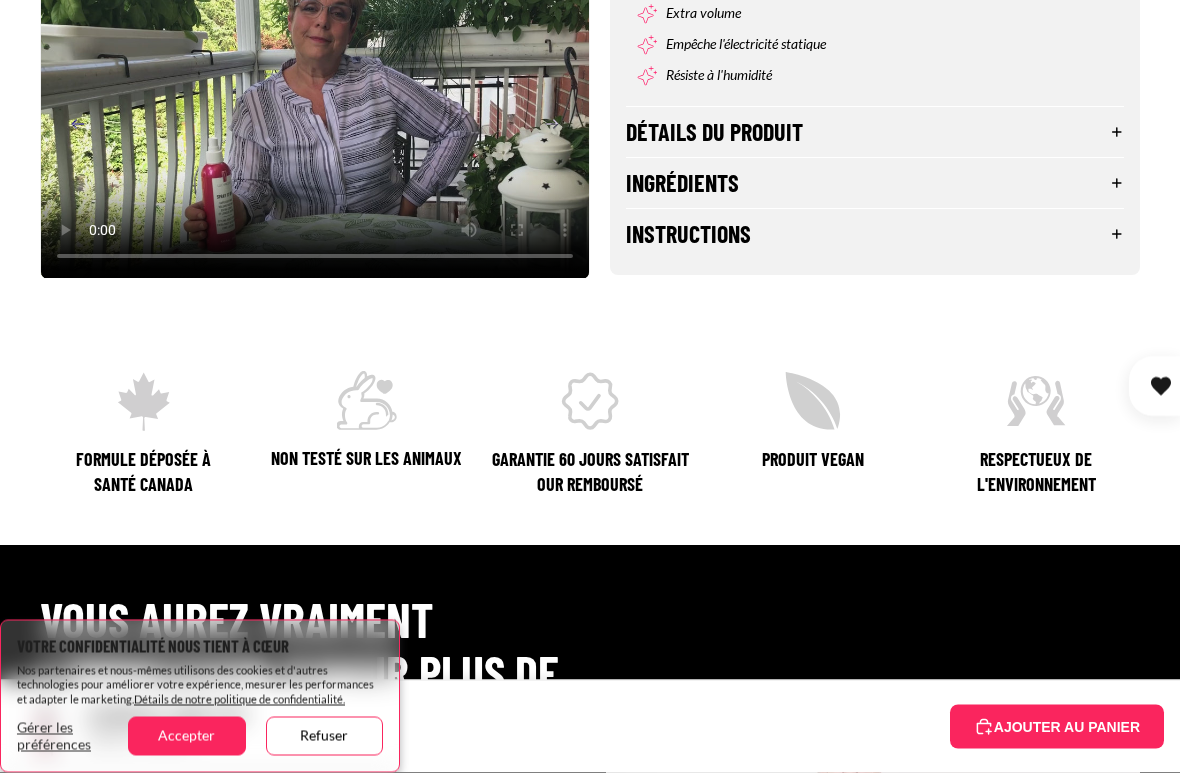 scroll, scrollTop: 863, scrollLeft: 0, axis: vertical 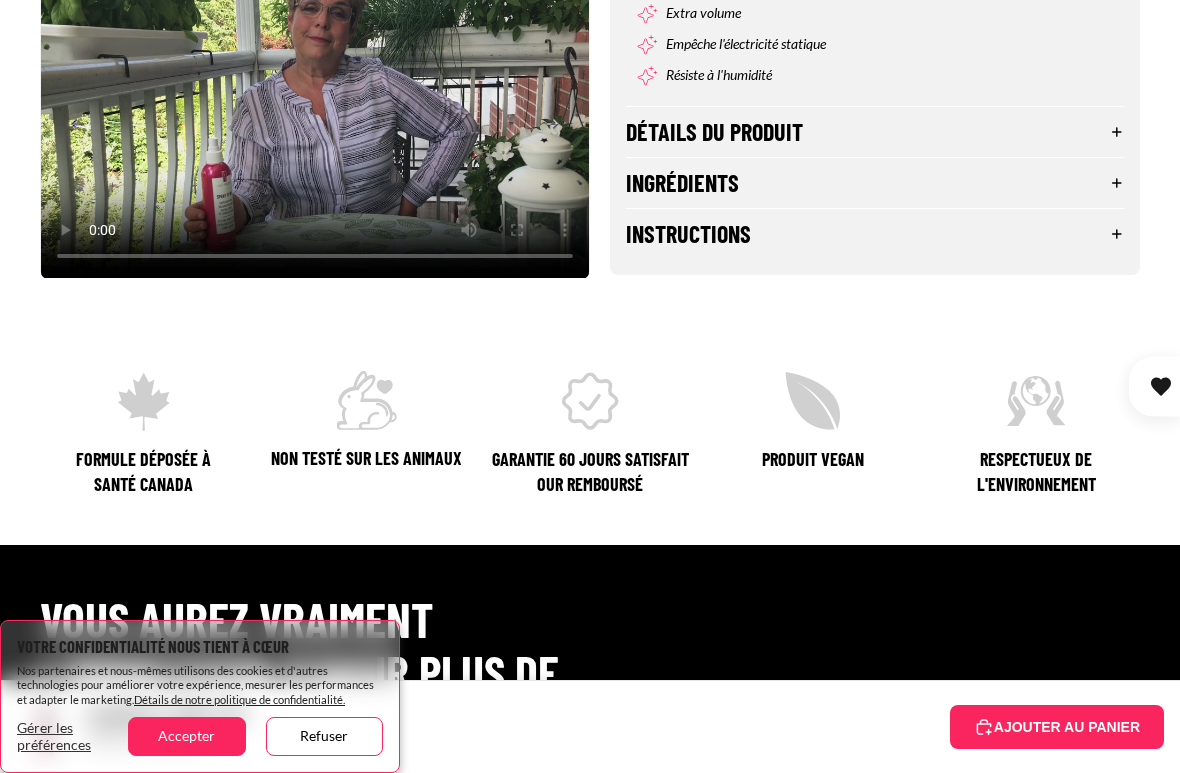 click on "Instructions" at bounding box center [875, 234] 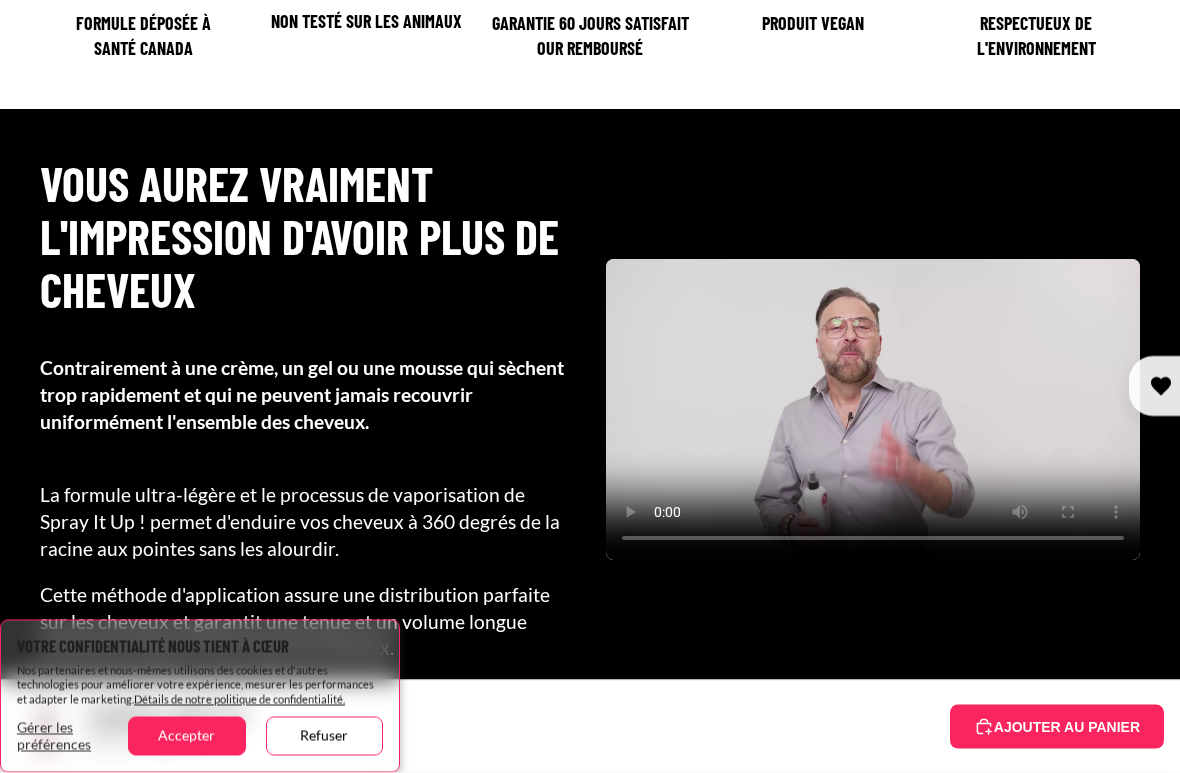 scroll, scrollTop: 1309, scrollLeft: 0, axis: vertical 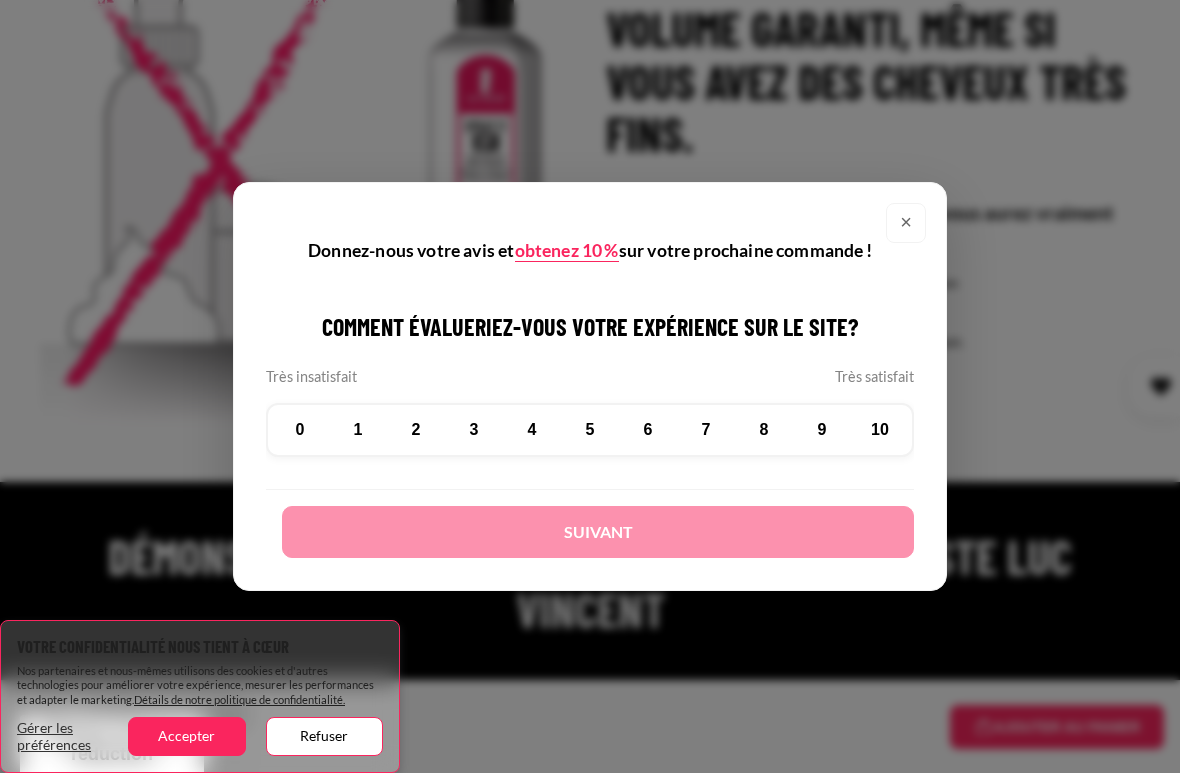 click on "×" at bounding box center [906, 223] 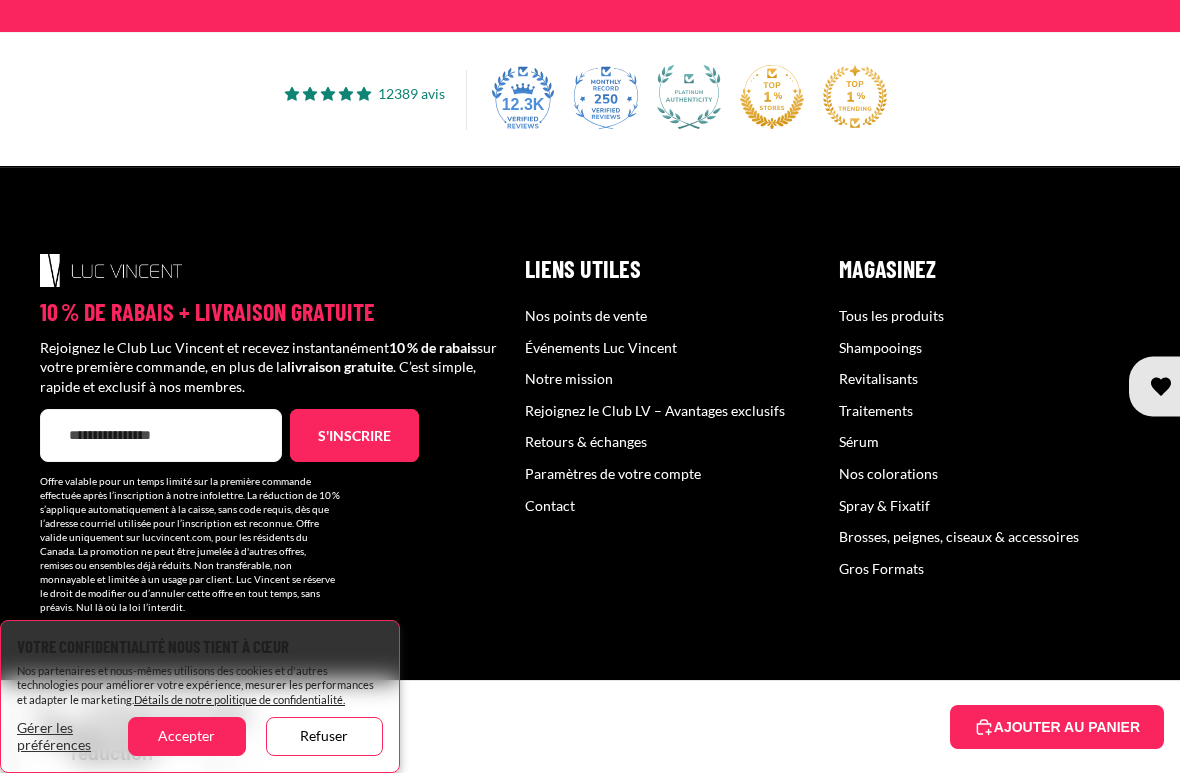 scroll, scrollTop: 6904, scrollLeft: 0, axis: vertical 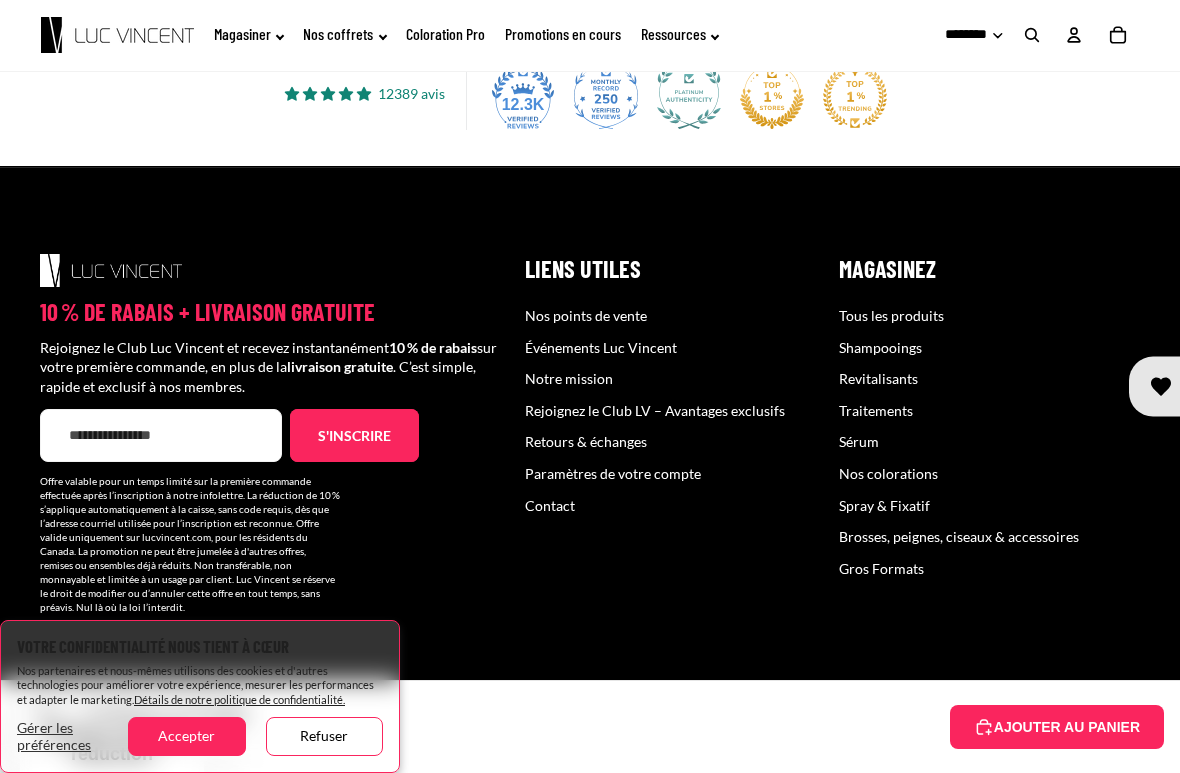 click on "Sérum" at bounding box center (859, 441) 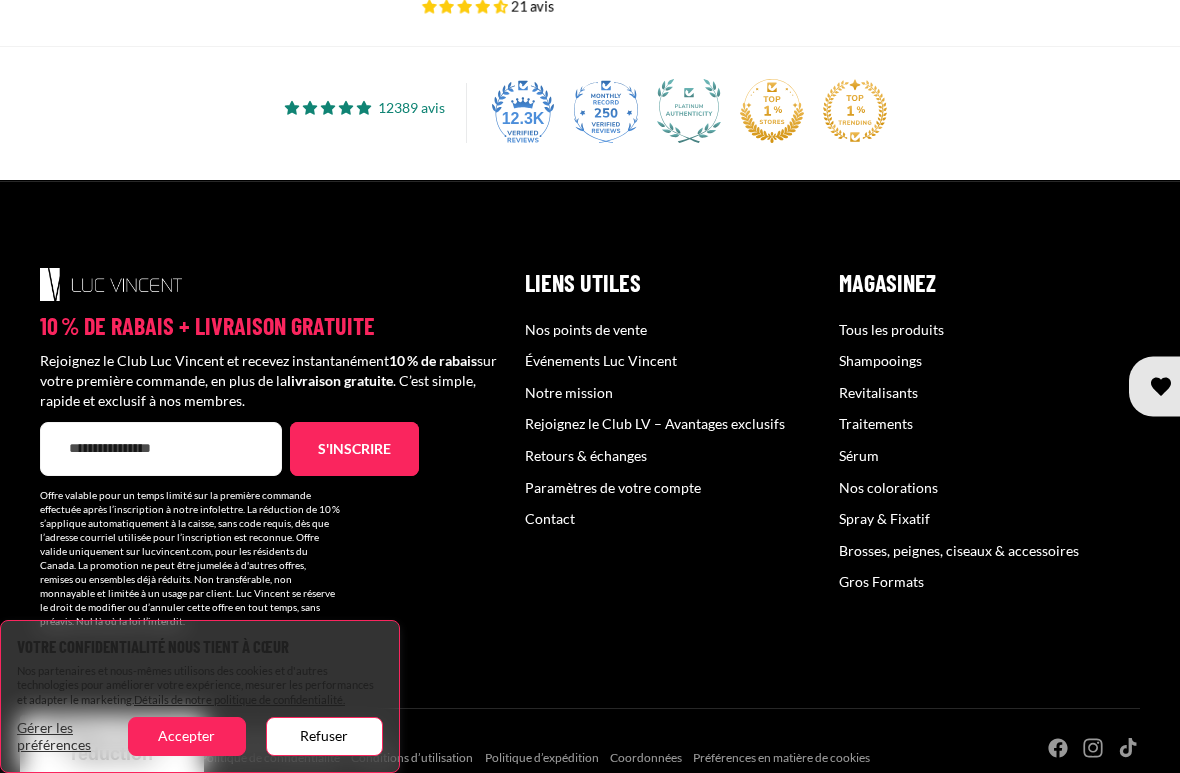 scroll, scrollTop: 825, scrollLeft: 0, axis: vertical 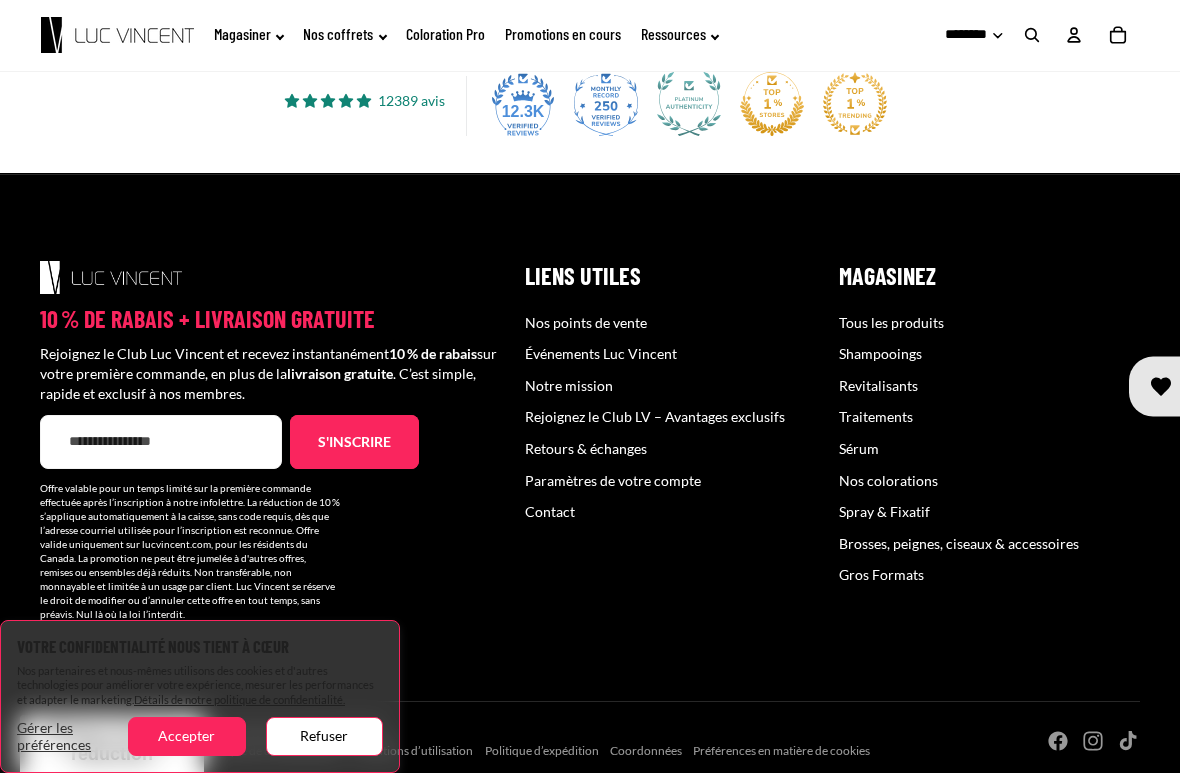 click on "Traitements" at bounding box center (876, 416) 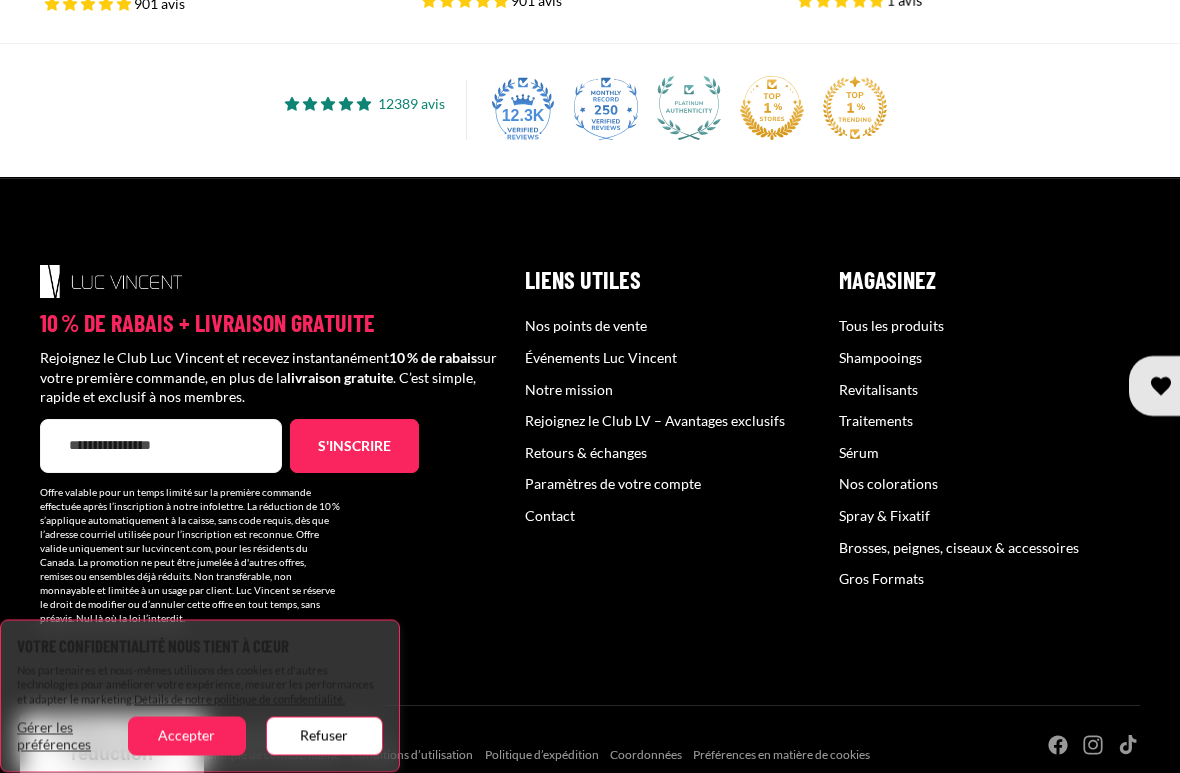 scroll, scrollTop: 806, scrollLeft: 0, axis: vertical 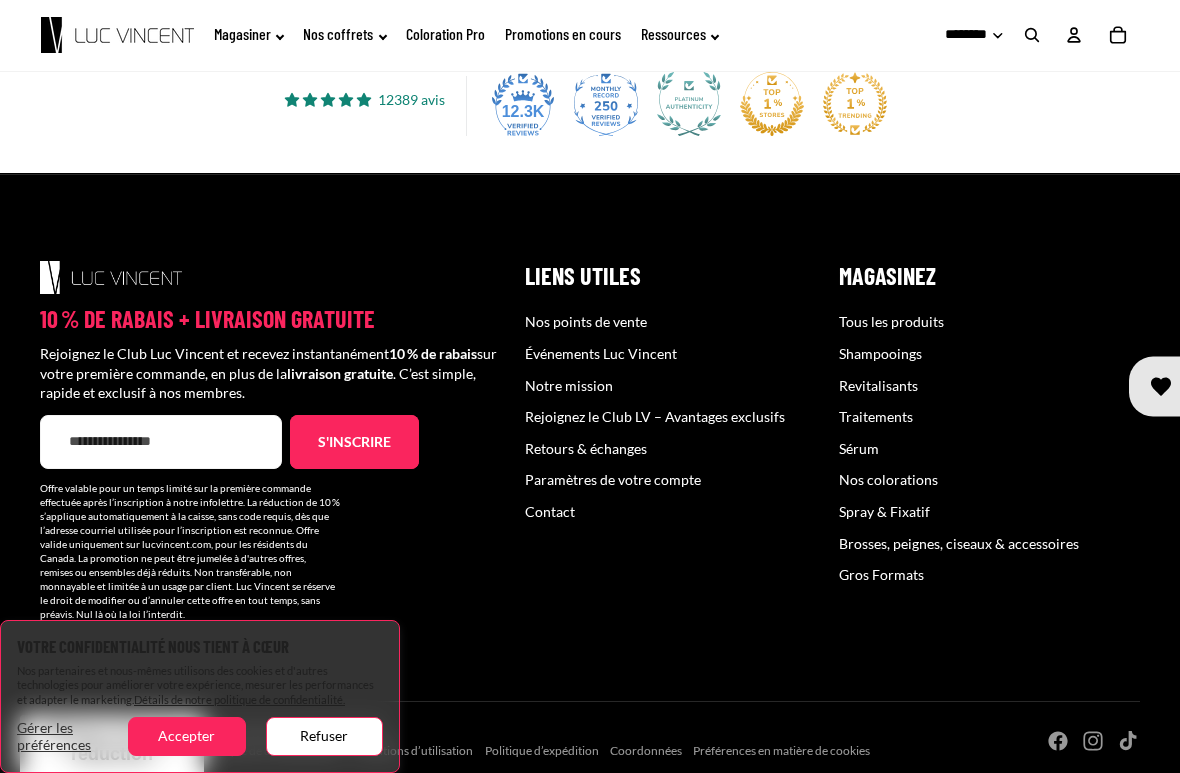 click on "Nos colorations" at bounding box center (888, 479) 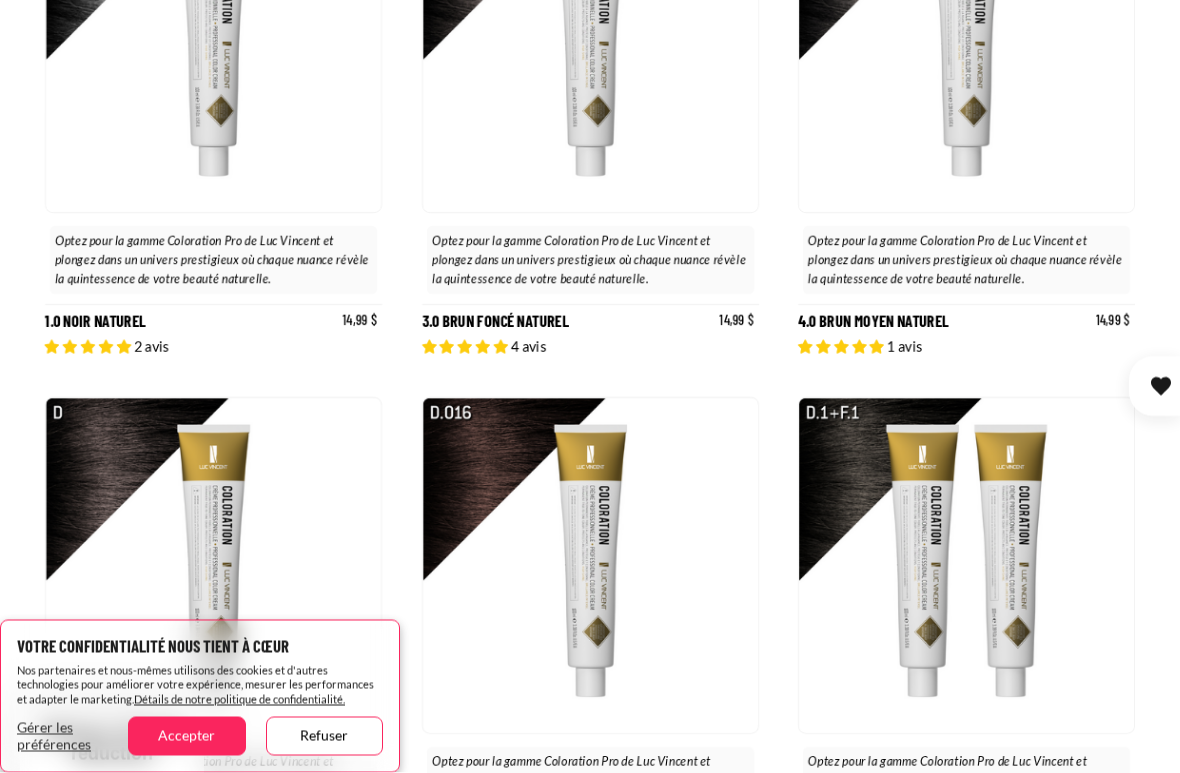 scroll, scrollTop: 456, scrollLeft: 0, axis: vertical 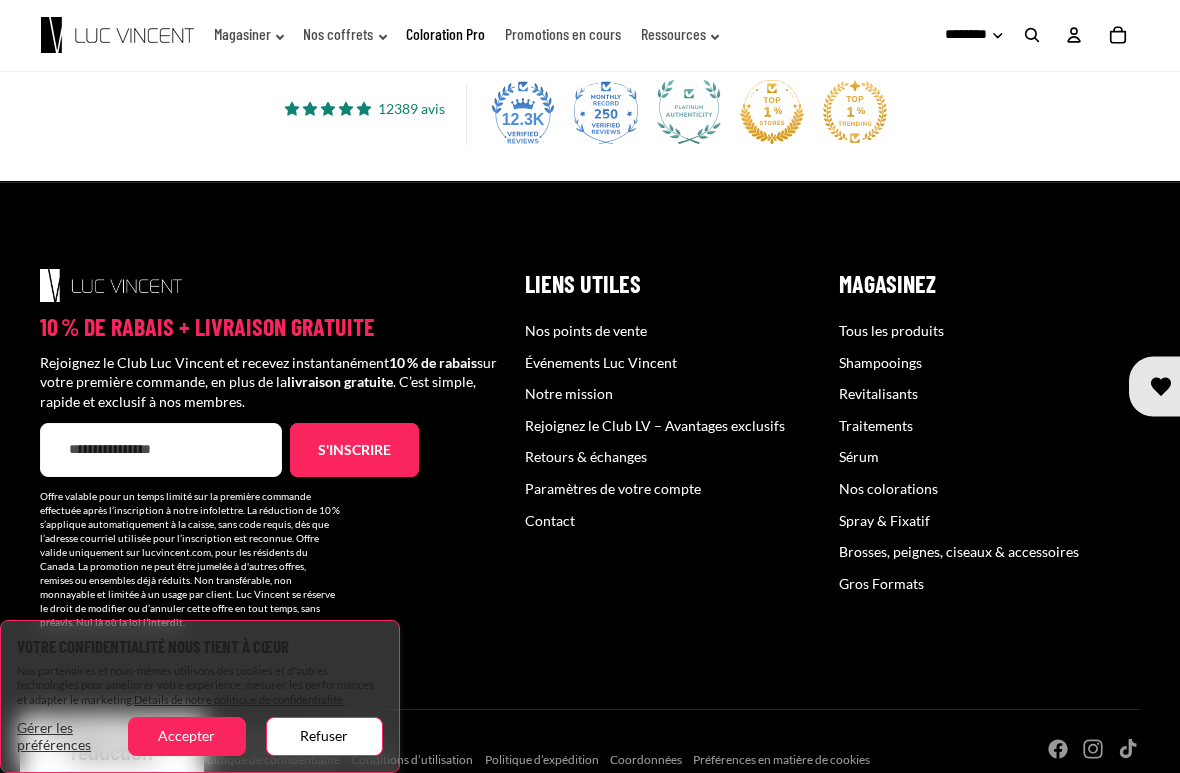 click on "Brosses, peignes, ciseaux & accessoires" at bounding box center (959, 551) 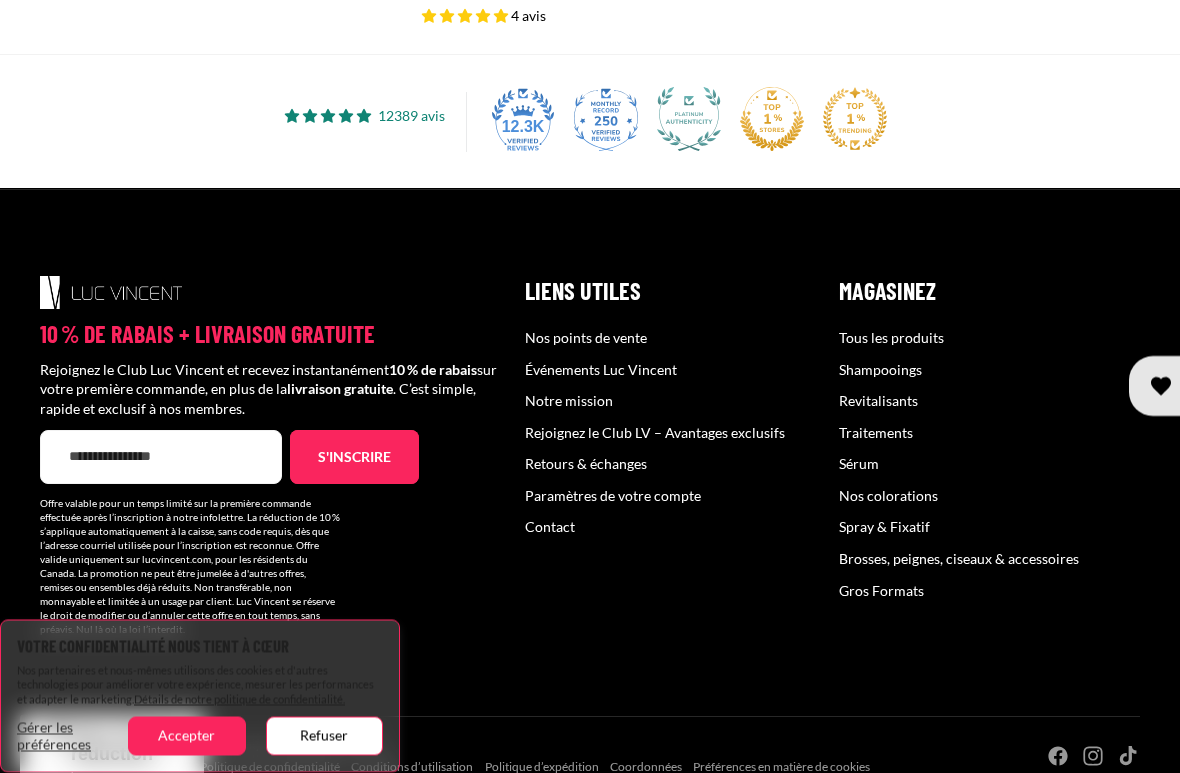 scroll, scrollTop: 4209, scrollLeft: 0, axis: vertical 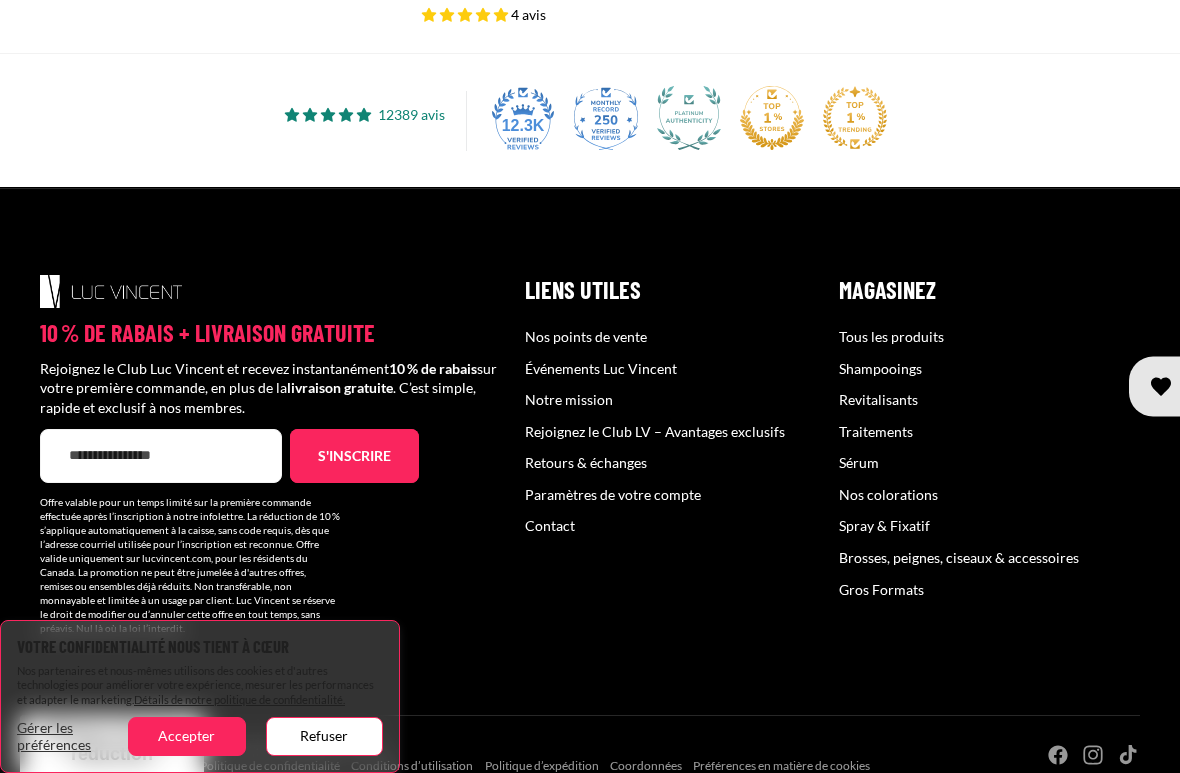 click on "Gros Formats" at bounding box center (881, 589) 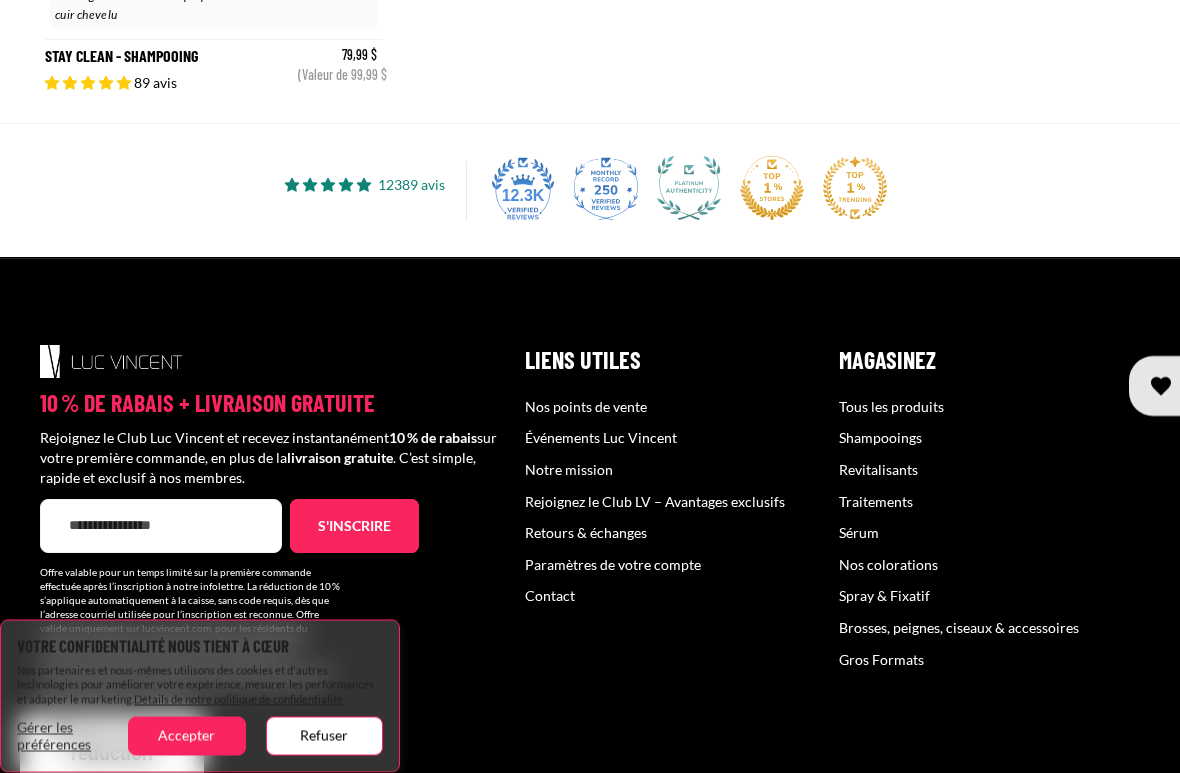 scroll, scrollTop: 1829, scrollLeft: 0, axis: vertical 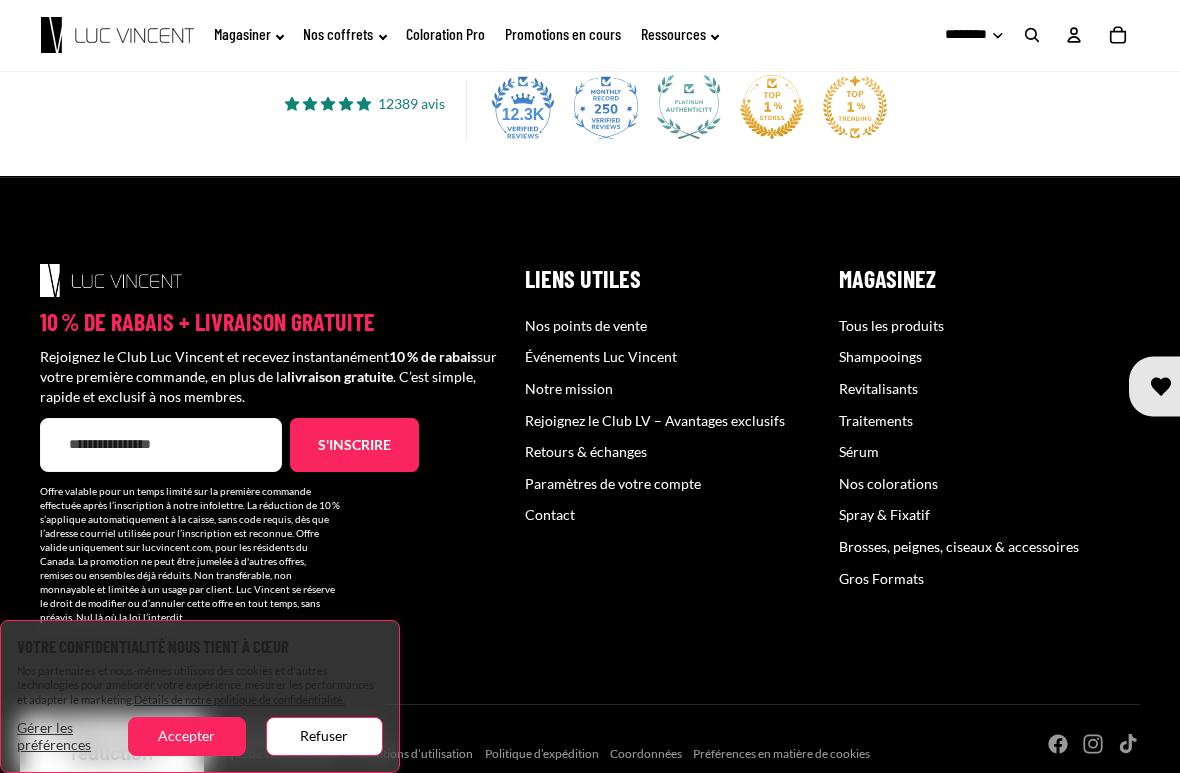 click on "Tous les produits" at bounding box center (891, 325) 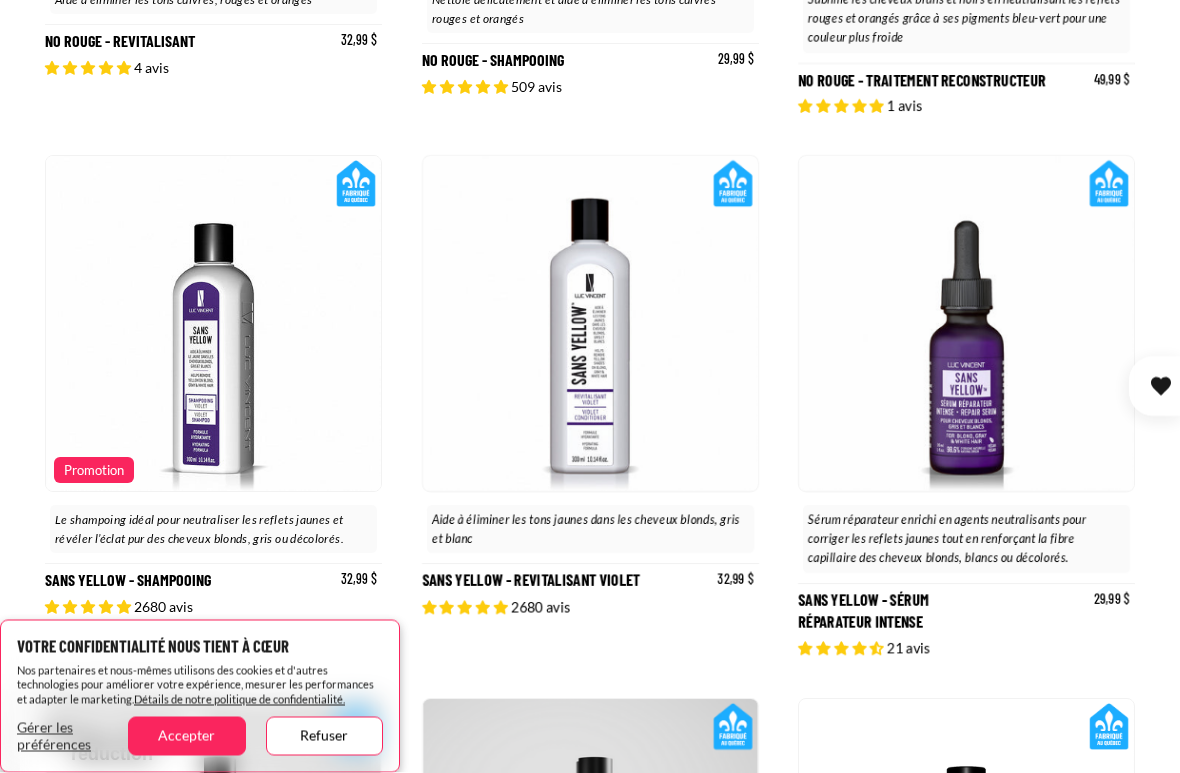 scroll, scrollTop: 3295, scrollLeft: 0, axis: vertical 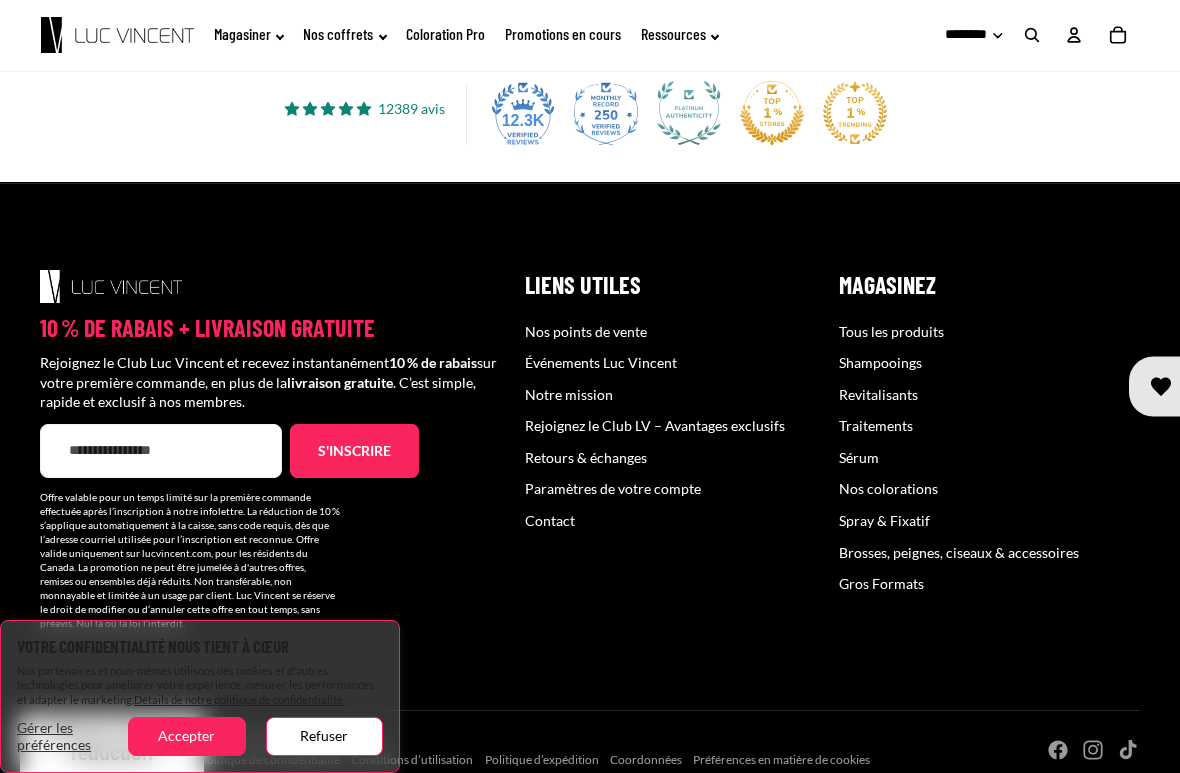 click on "s'inscrire" at bounding box center [354, 451] 